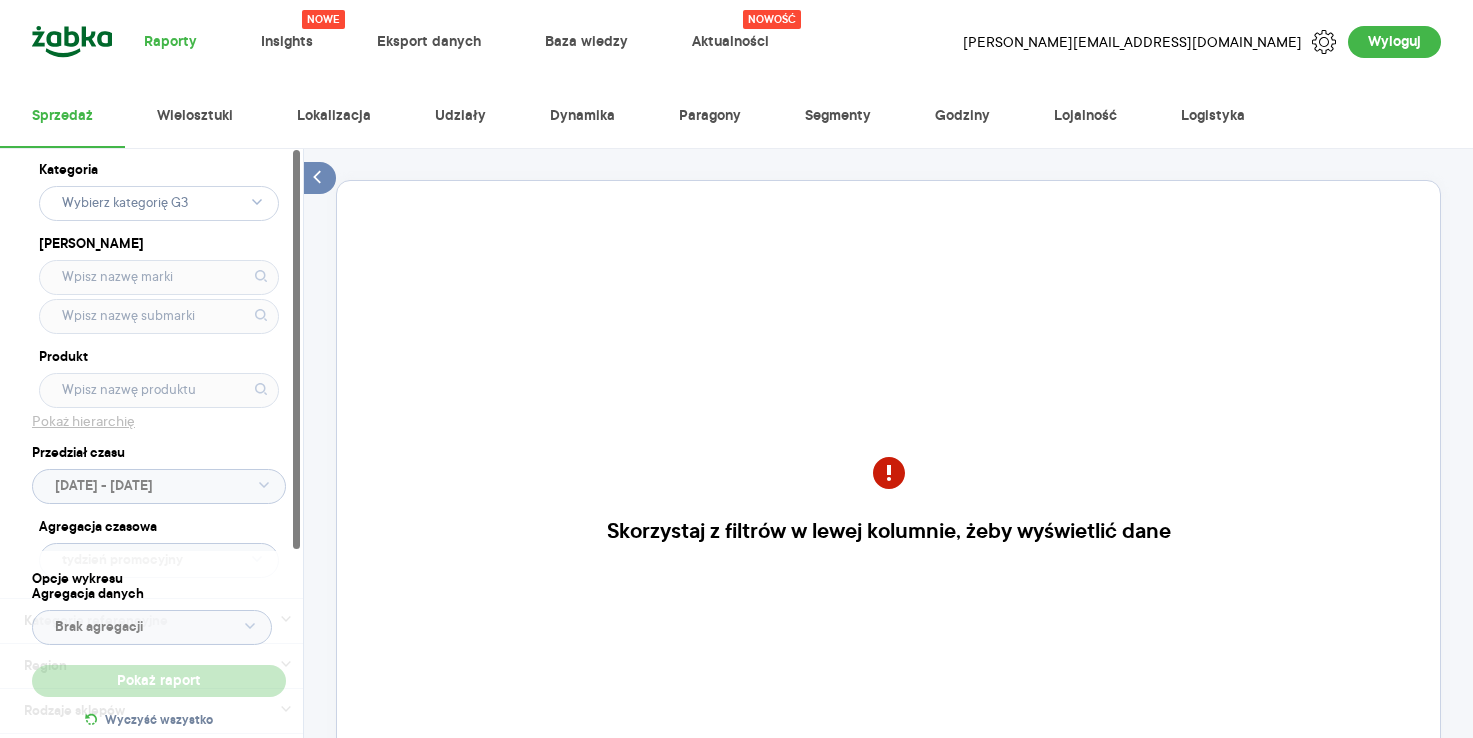 scroll, scrollTop: 0, scrollLeft: 0, axis: both 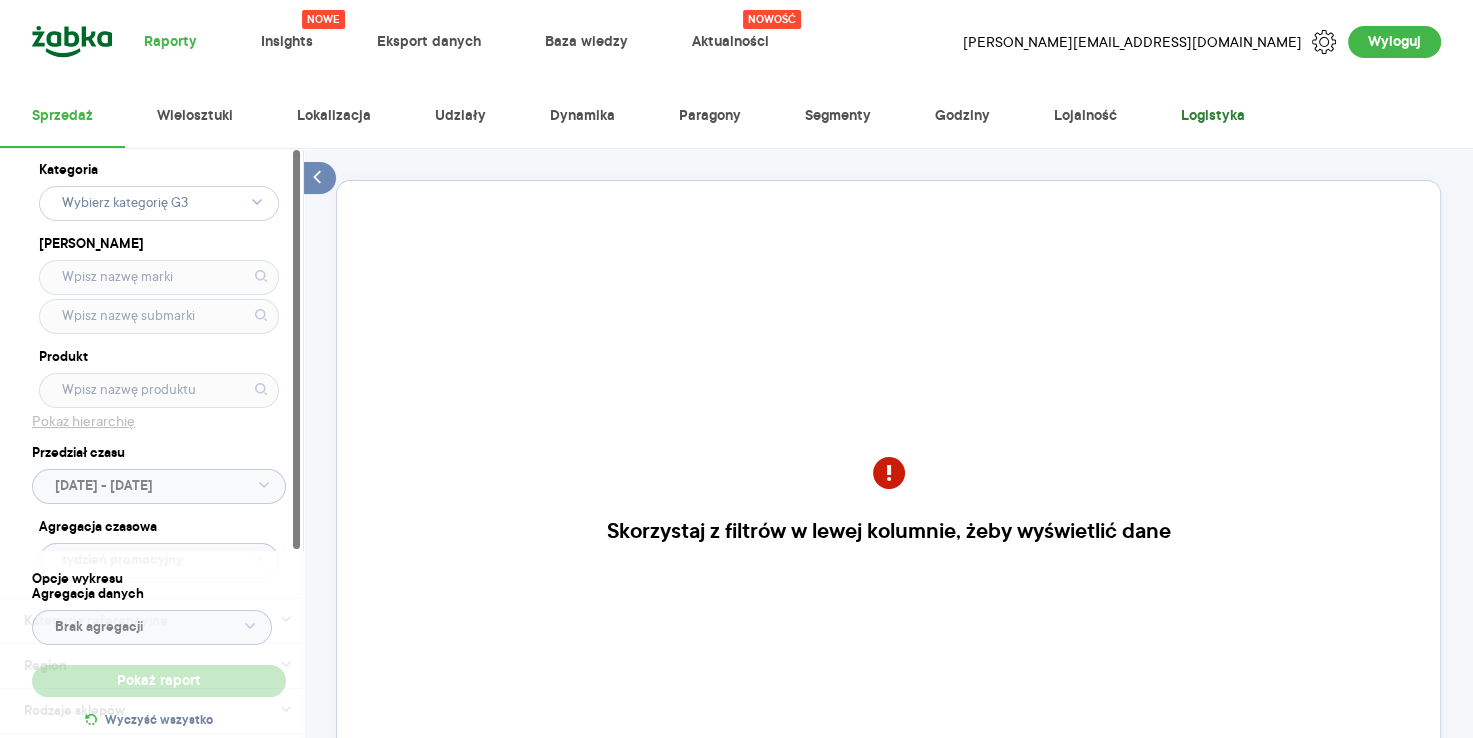 click on "Logistyka" at bounding box center (1213, 116) 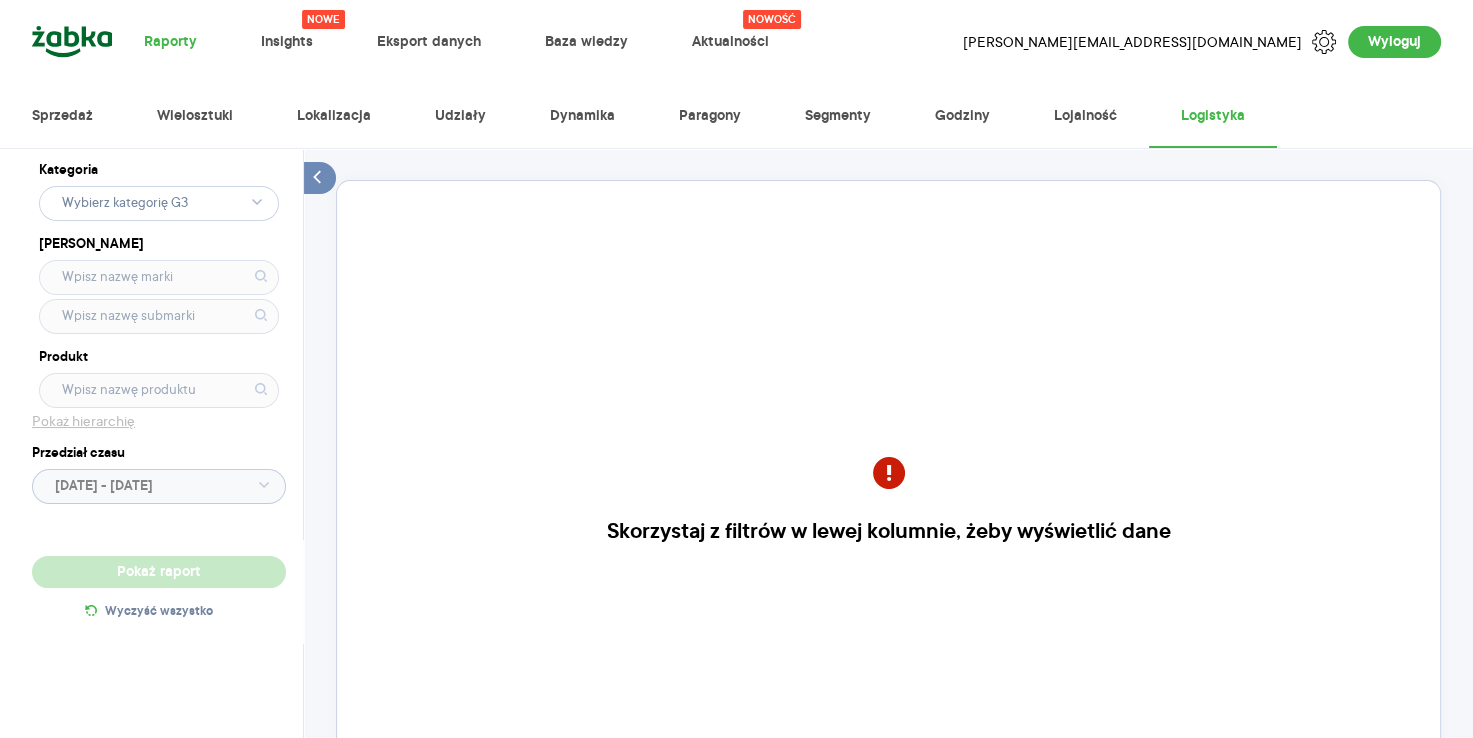 click 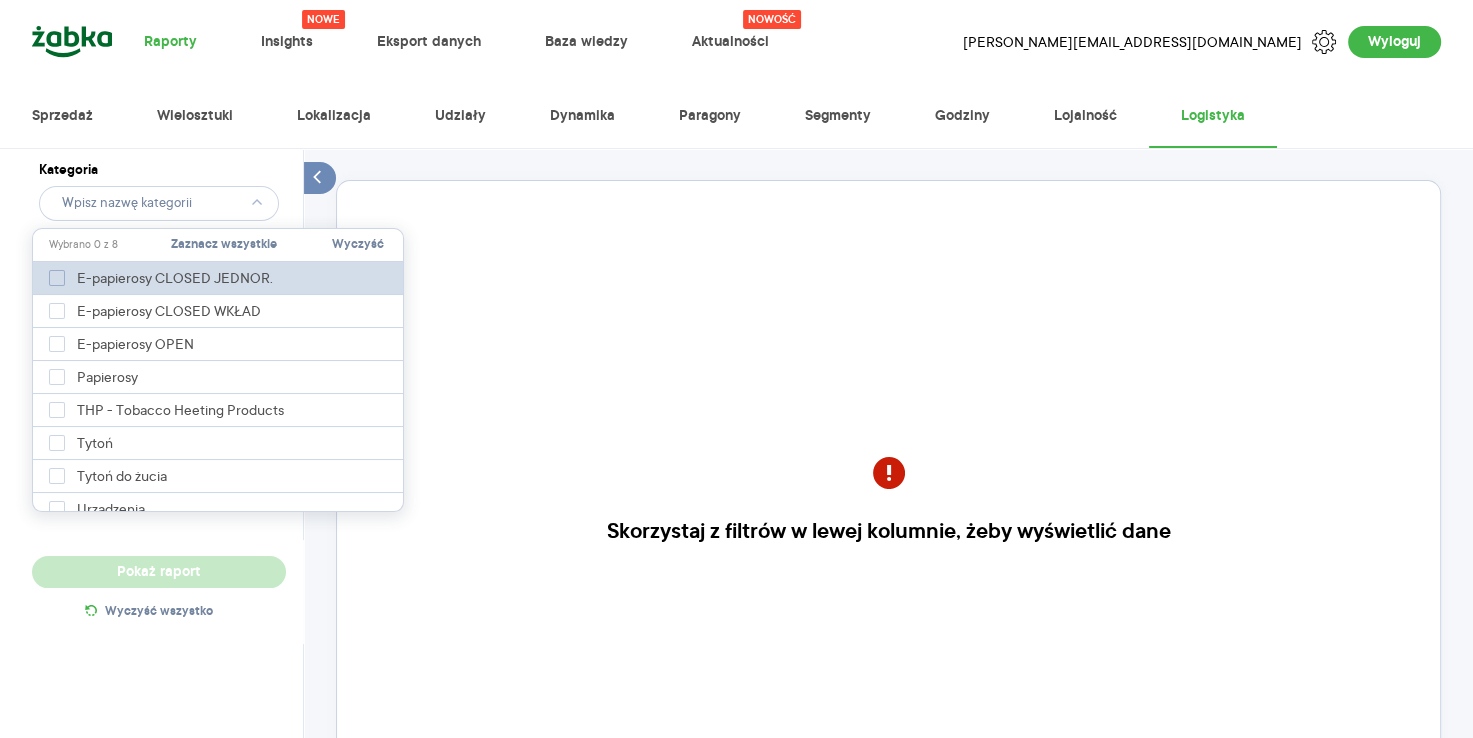 click on "E-papierosy CLOSED JEDNOR." at bounding box center [179, 278] 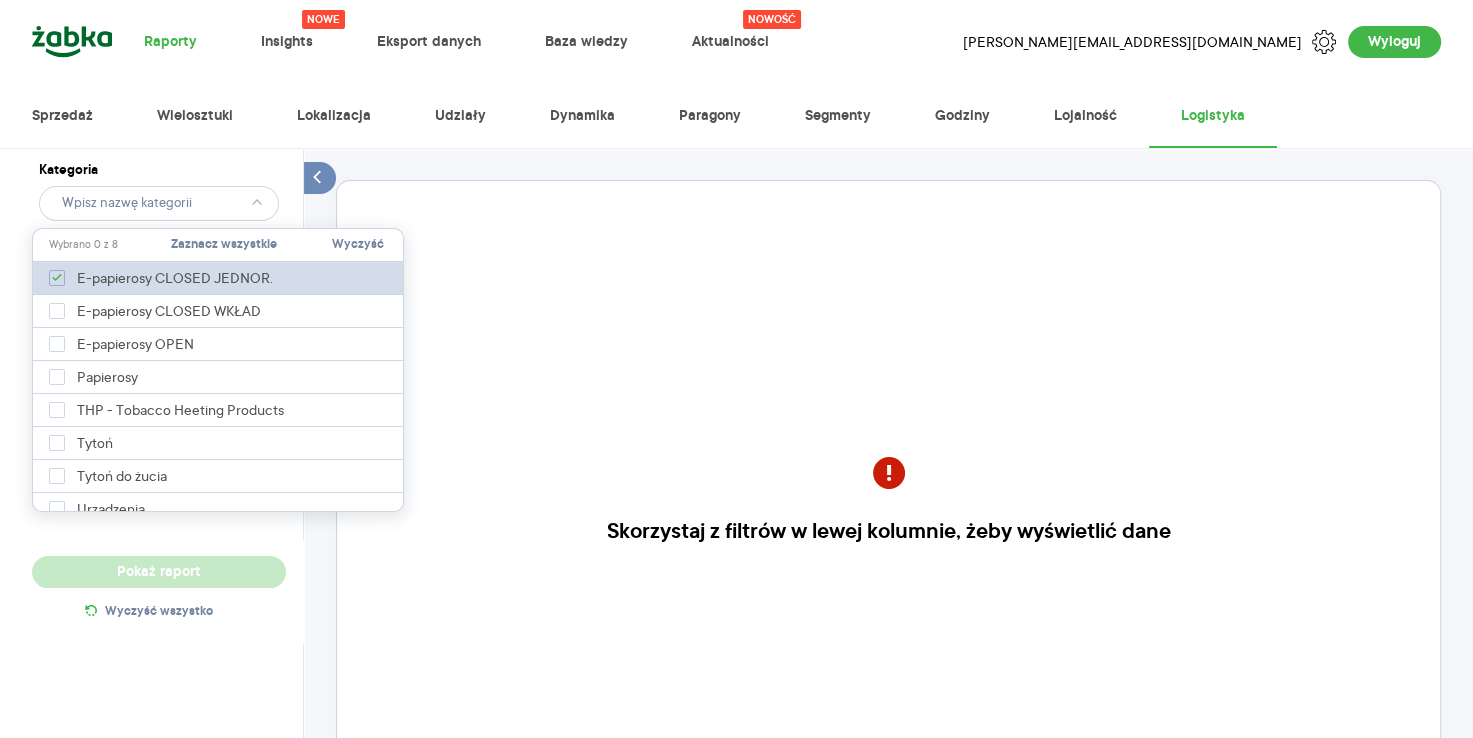 checkbox on "true" 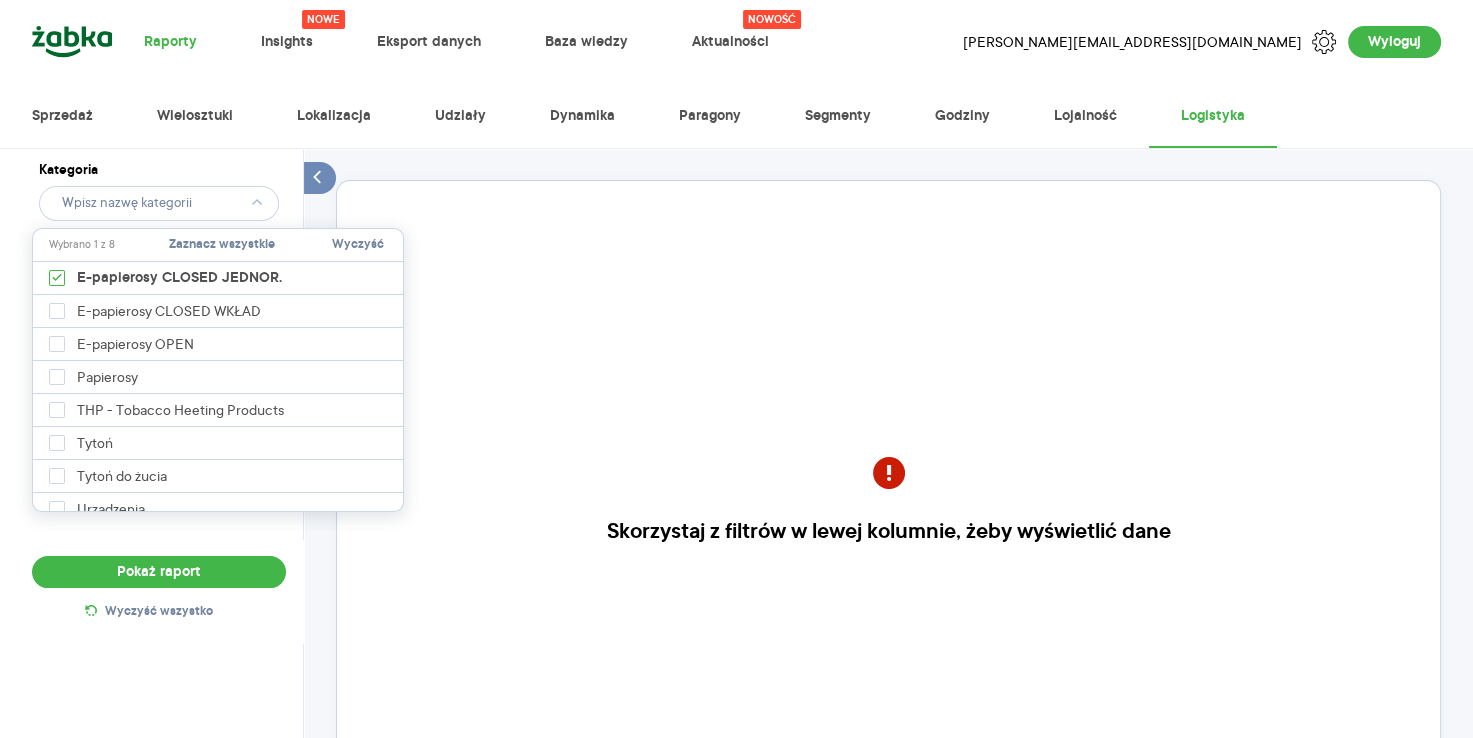 click on "Kategoria Marka Produkt Pokaż hierarchię Przedział czasu [DATE] - [DATE] Pokaż raport Wyczyść wszystko Skorzystaj z filtrów w lewej kolumnie, żeby wyświetlić dane Masz pytania dot. działania portalu? Napisz do nas na  [EMAIL_ADDRESS][PERSON_NAME][DOMAIN_NAME]" at bounding box center [888, 545] 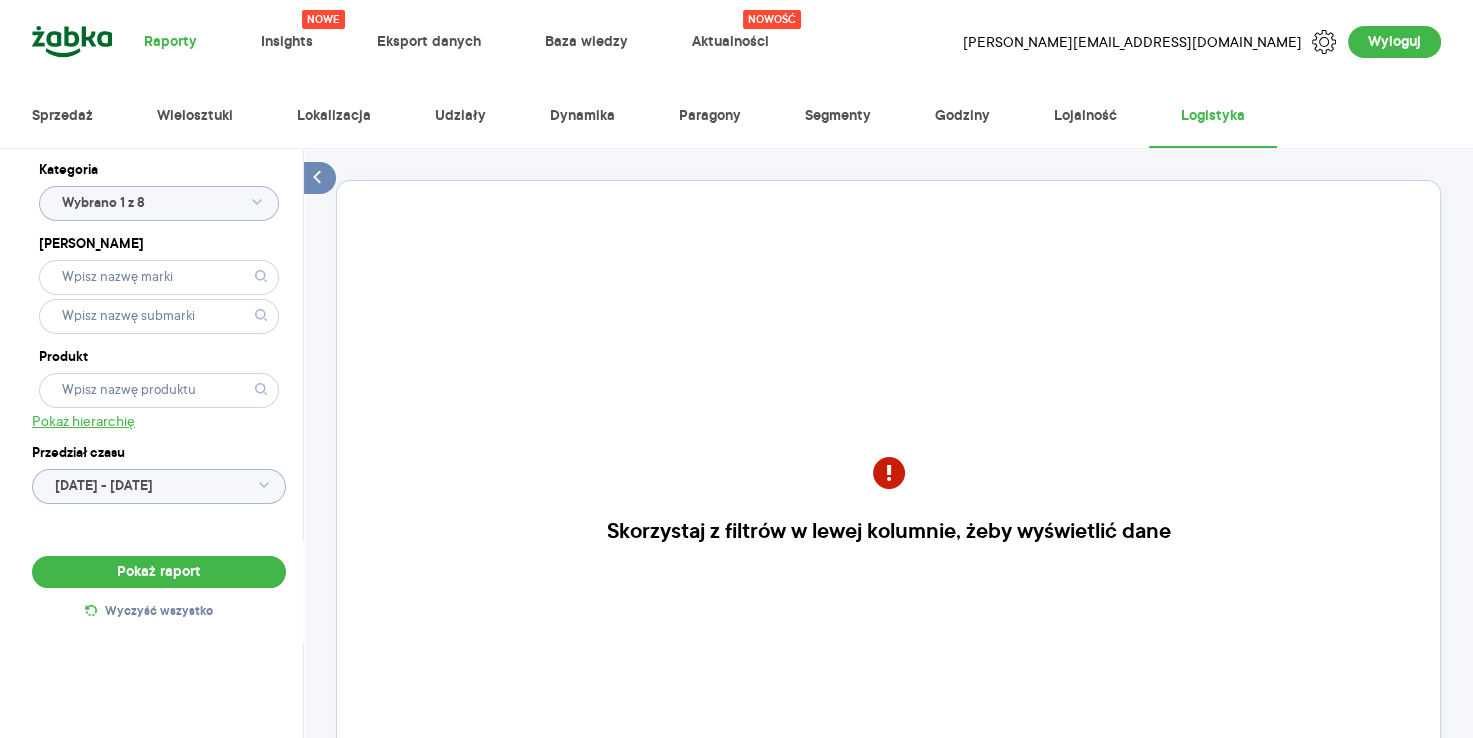 click 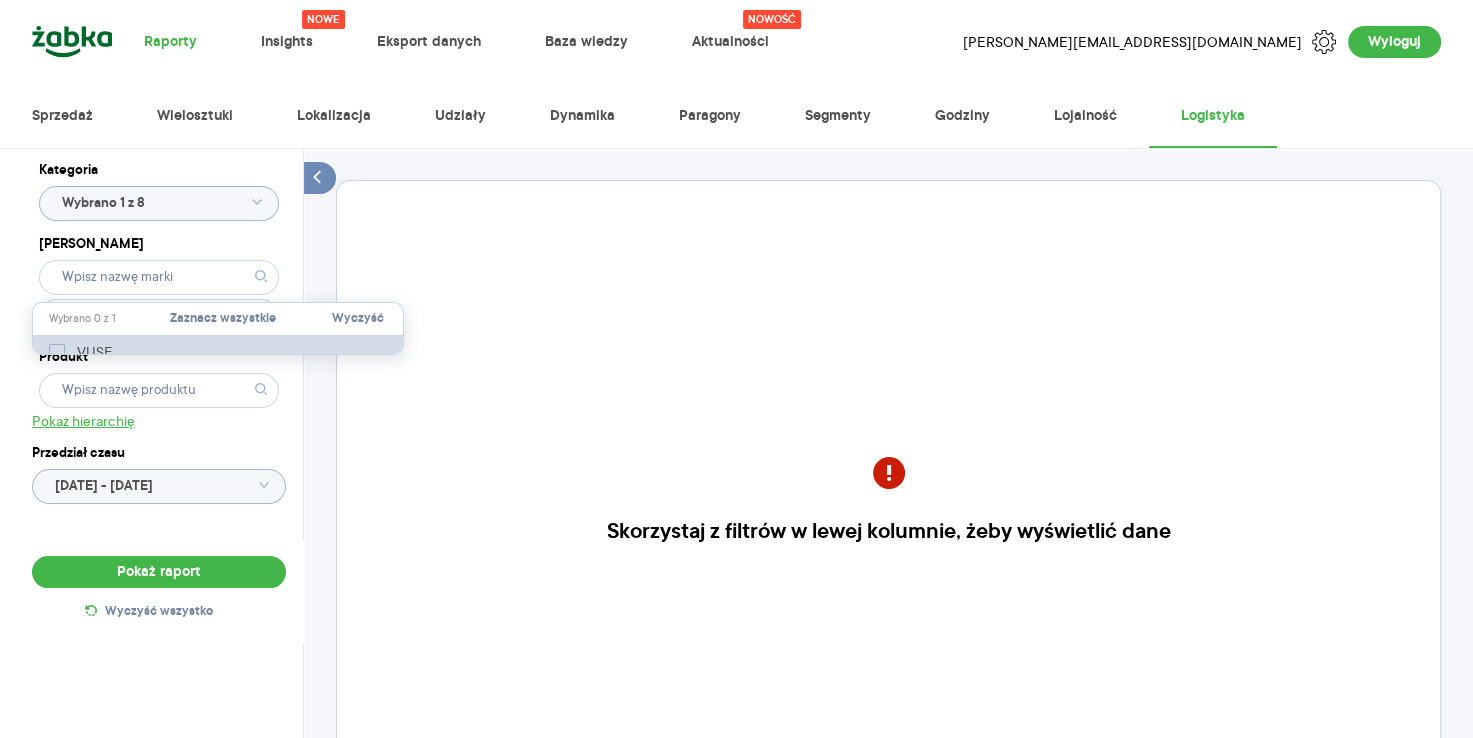 click on "VUSE" at bounding box center [95, 352] 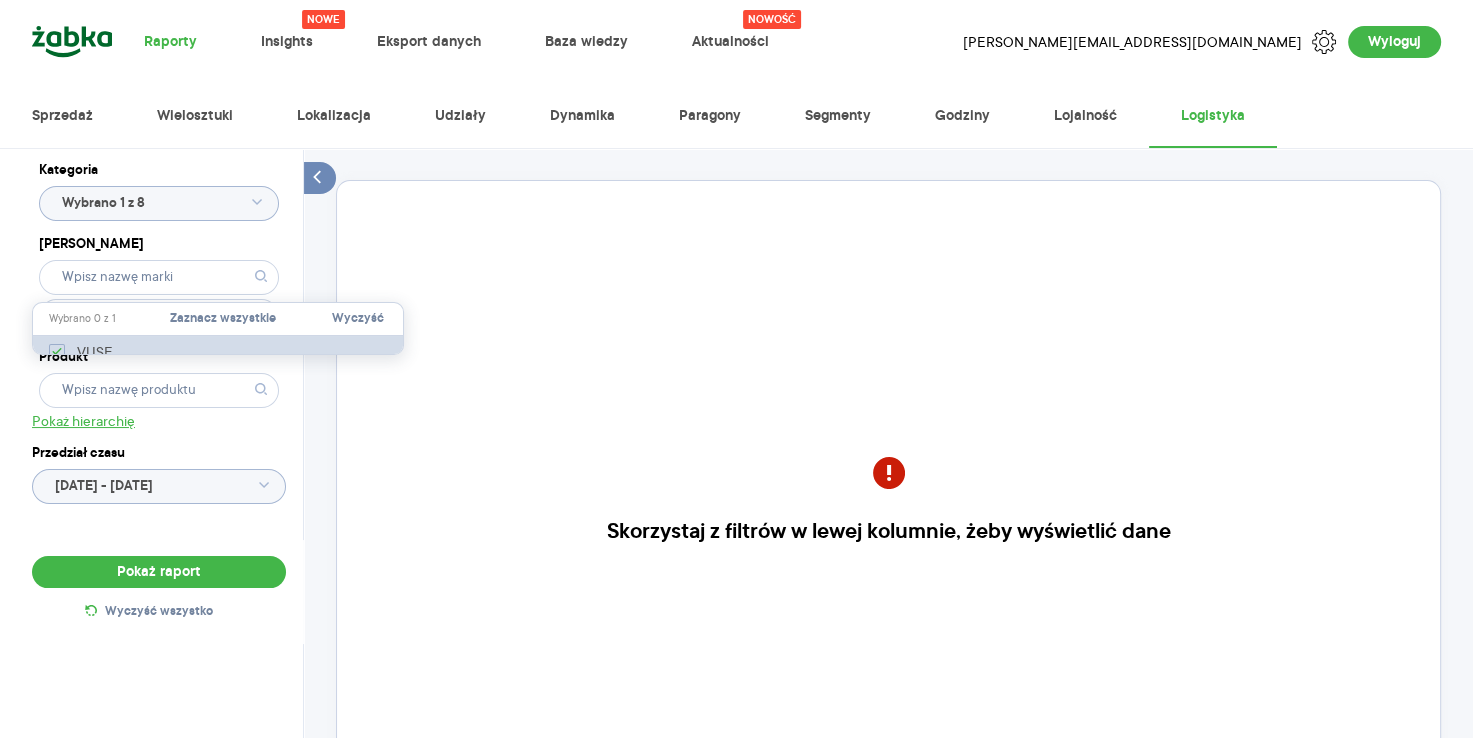checkbox on "true" 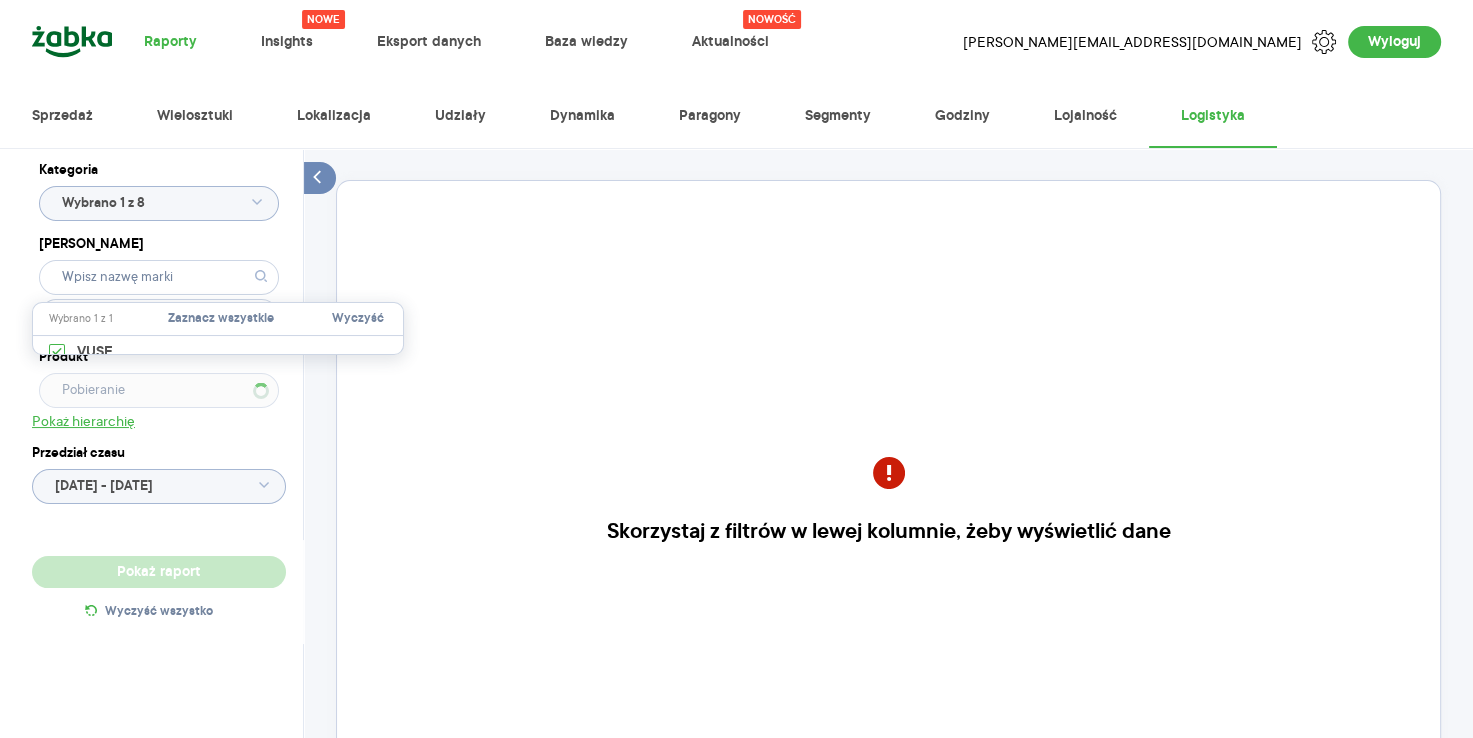 click on "Skorzystaj z filtrów w lewej kolumnie, żeby wyświetlić dane" at bounding box center (888, 516) 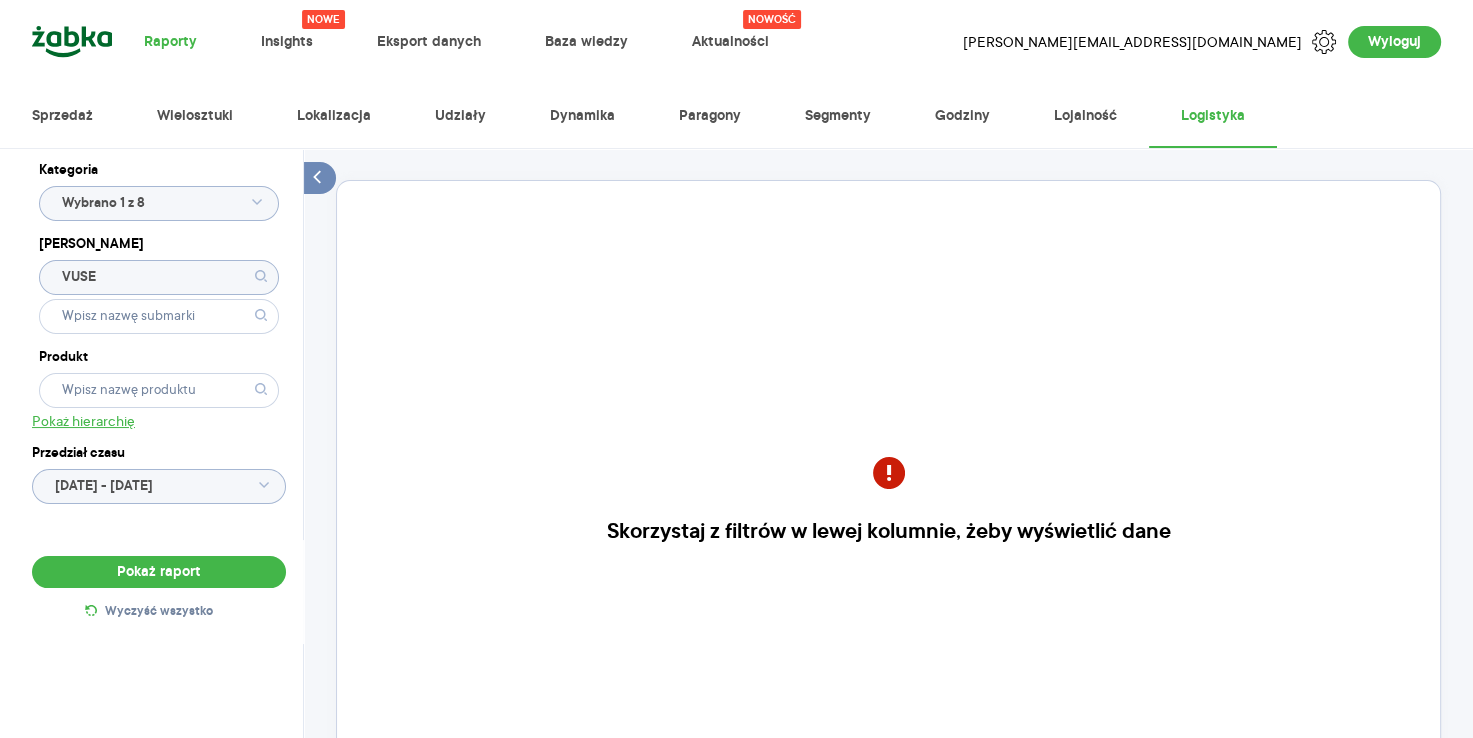 click 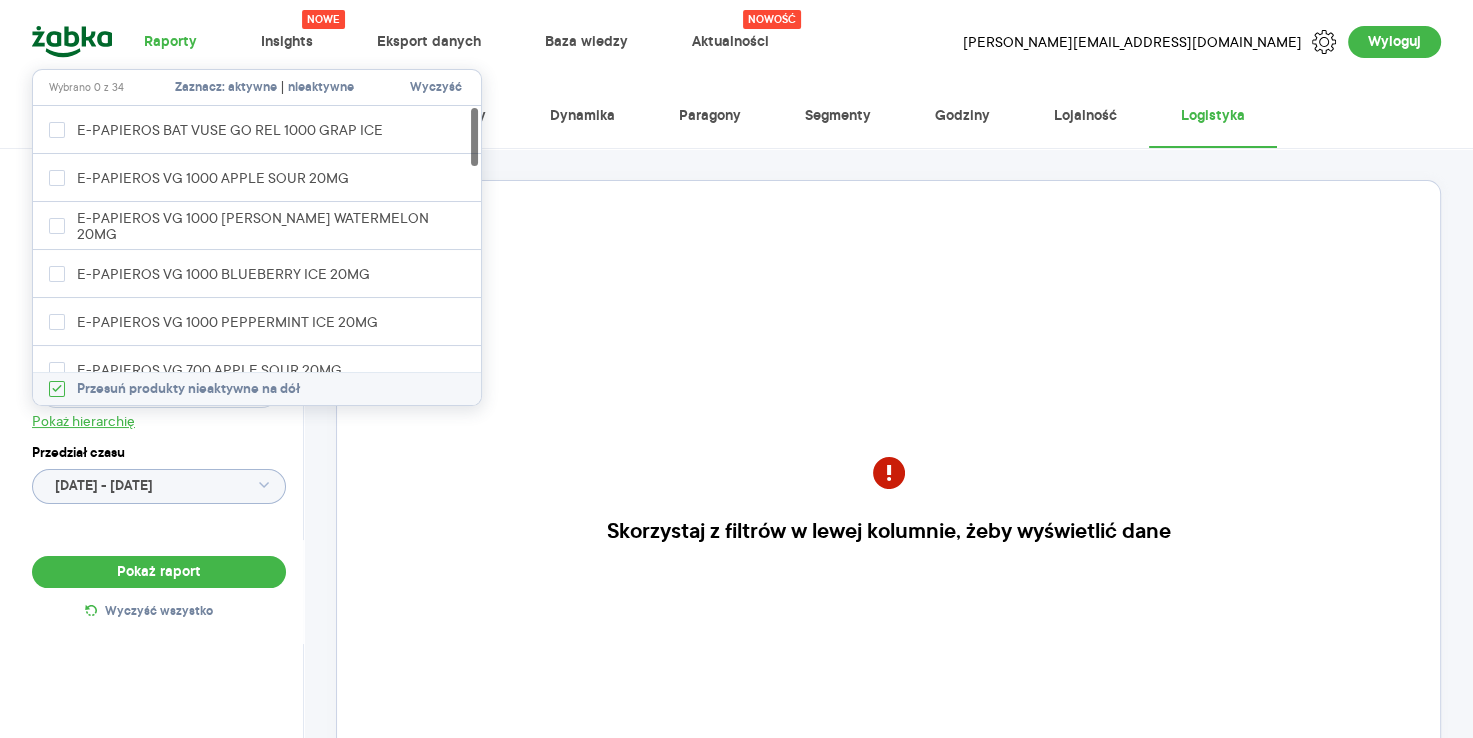 click on "aktywne" at bounding box center (252, 88) 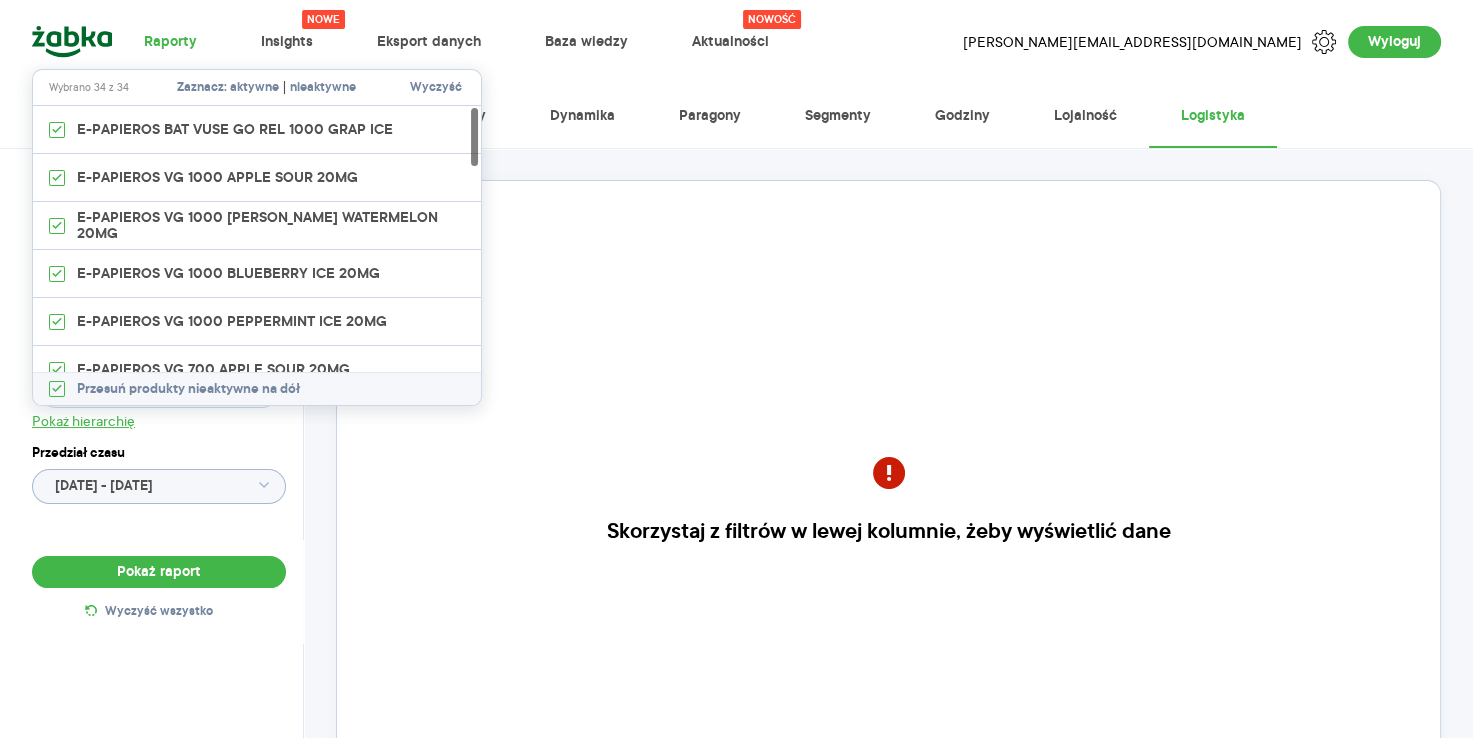 click on "Kategoria Wybrano 1 z 8 Marka VUSE Produkt Pokaż hierarchię Przedział czasu [DATE] - [DATE] Pokaż raport Wyczyść wszystko Skorzystaj z filtrów w lewej kolumnie, żeby wyświetlić dane Masz pytania dot. działania portalu? Napisz do nas na  [EMAIL_ADDRESS][PERSON_NAME][DOMAIN_NAME]" at bounding box center (888, 545) 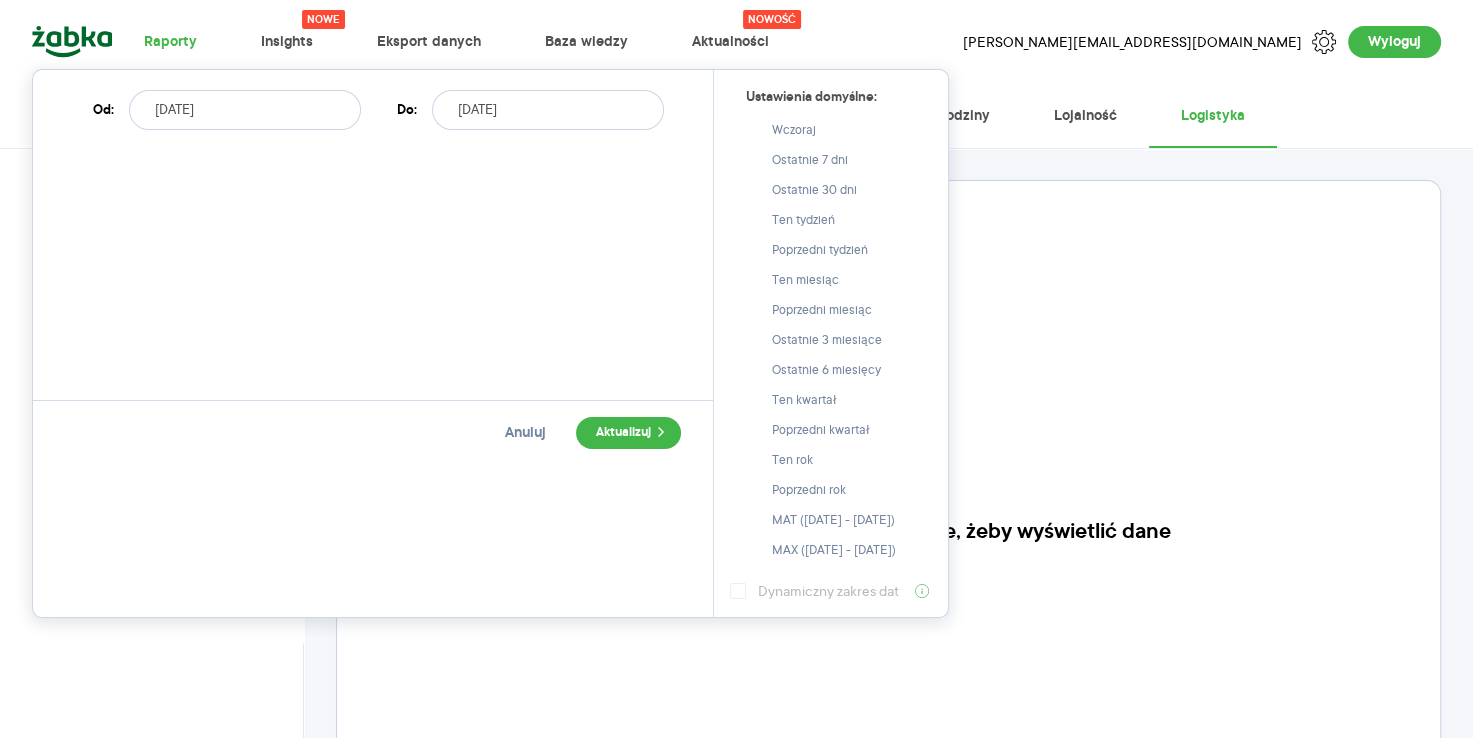 click on "Raporty Nowe Insights Eksport danych Baza wiedzy Nowość Aktualności [EMAIL_ADDRESS][DOMAIN_NAME] Wyloguj Sprzedaż Wielosztuki Lokalizacja Udziały Dynamika Paragony Segmenty Godziny Lojalność Logistyka Kategoria Wybrano 1 z 8 Marka VUSE Produkt Wybrano 34 z 34 Pokaż hierarchię Przedział czasu [DATE] - [DATE] Pokaż raport Wyczyść wszystko Skorzystaj z filtrów w lewej kolumnie, żeby wyświetlić dane Masz pytania dot. działania portalu? Napisz do nas na  [EMAIL_ADDRESS][PERSON_NAME][DOMAIN_NAME]
More than one instance of Sumo is attempting to start on this page. Please check that you are only loading Sumo once per page.
BDOW! [DATE] Navigate forward to interact with the calendar and select a date. Press the question mark key to get the keyboard shortcuts for changing dates. Pn [PERSON_NAME] Cz Pt So Nd Pn [PERSON_NAME] Cz Pt So Nd grudzień 2023 1 2 48 3 49 4 5 6 7 8 9 49 10 50 11 12 13 14 15 16 50 17 51 18 19 20 21 22 23 51 24 52 25 26 27 28 29 30 52 31 styczeń 2024 1 1 2 3 4 5 6 1 7 2 8 9 10 11 12 13 2 14 3 15 16 17 18 19" at bounding box center (736, 369) 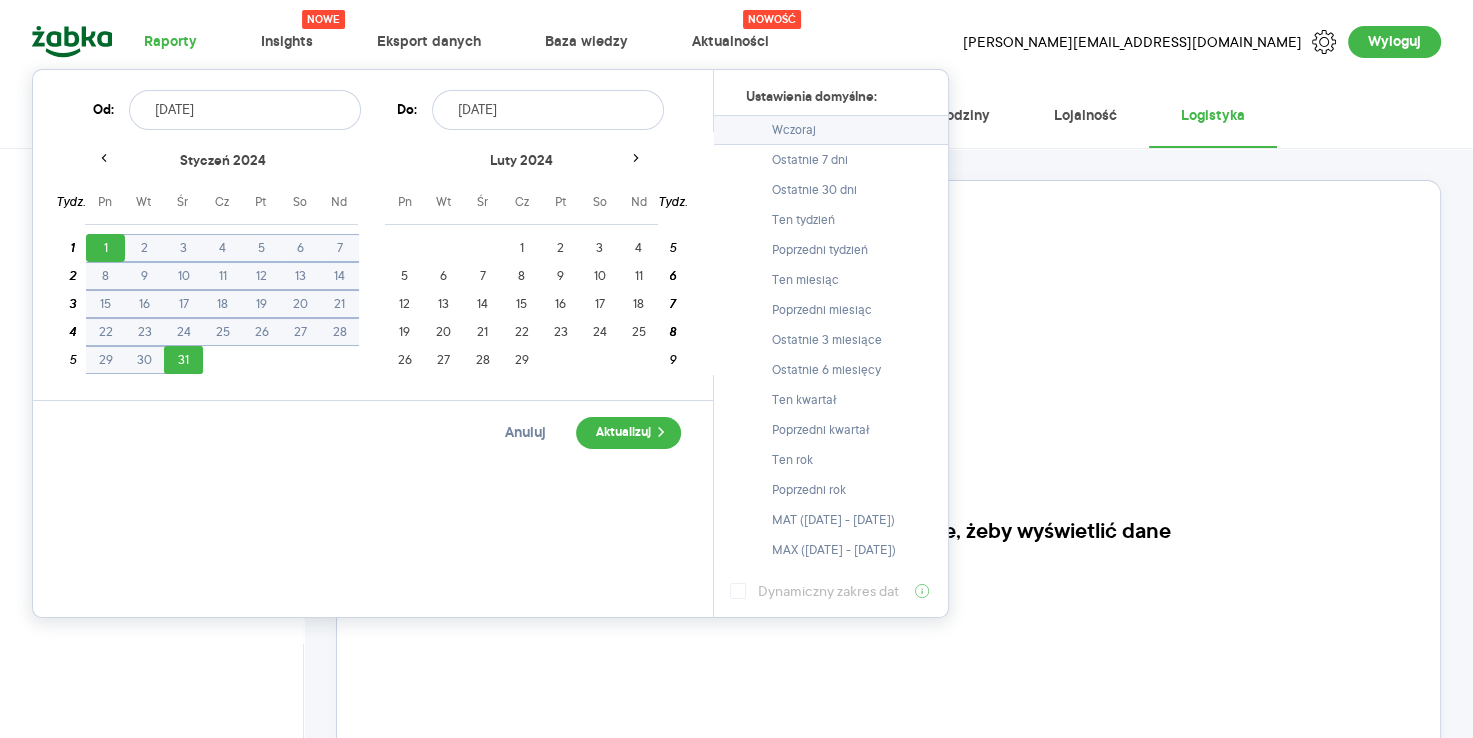 click on "Wczoraj" at bounding box center (831, 130) 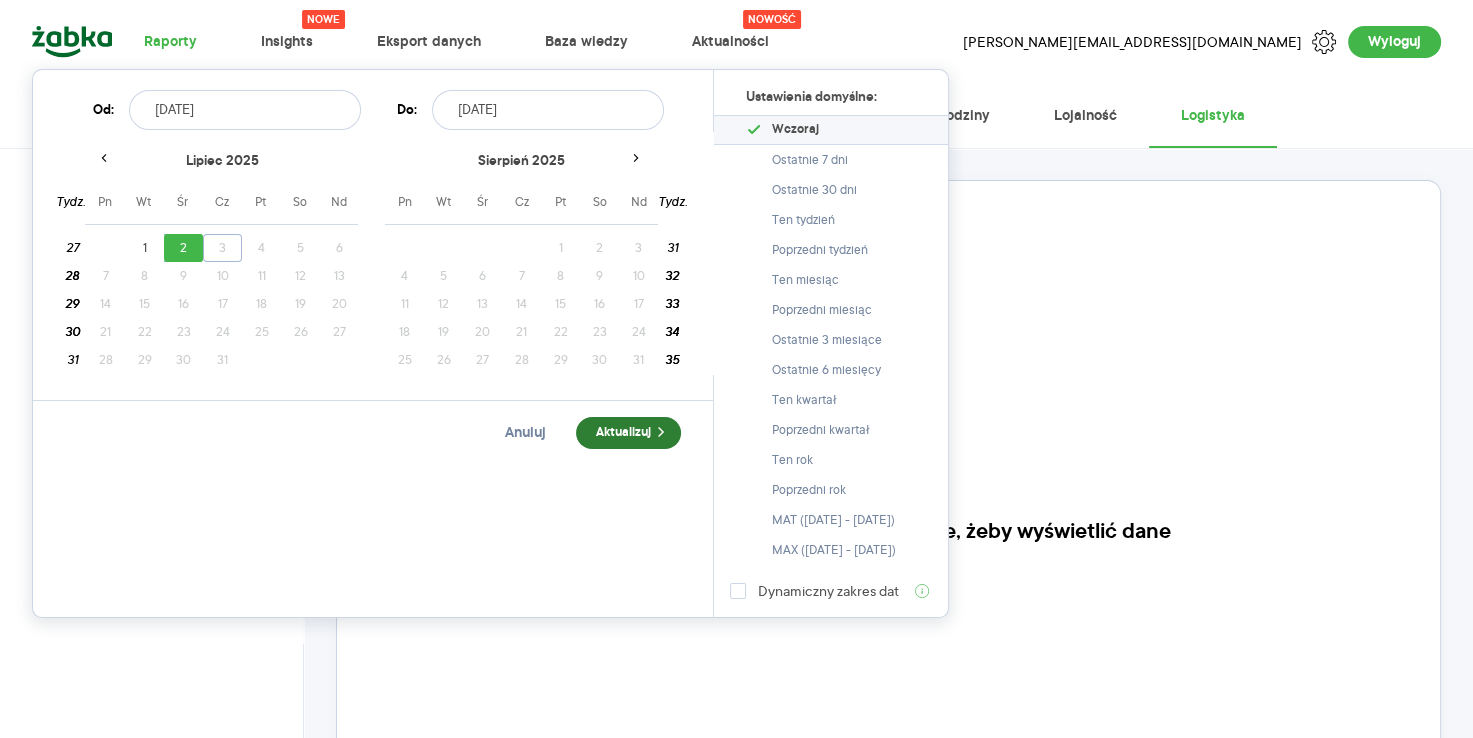 click on "Aktualizuj" at bounding box center (628, 433) 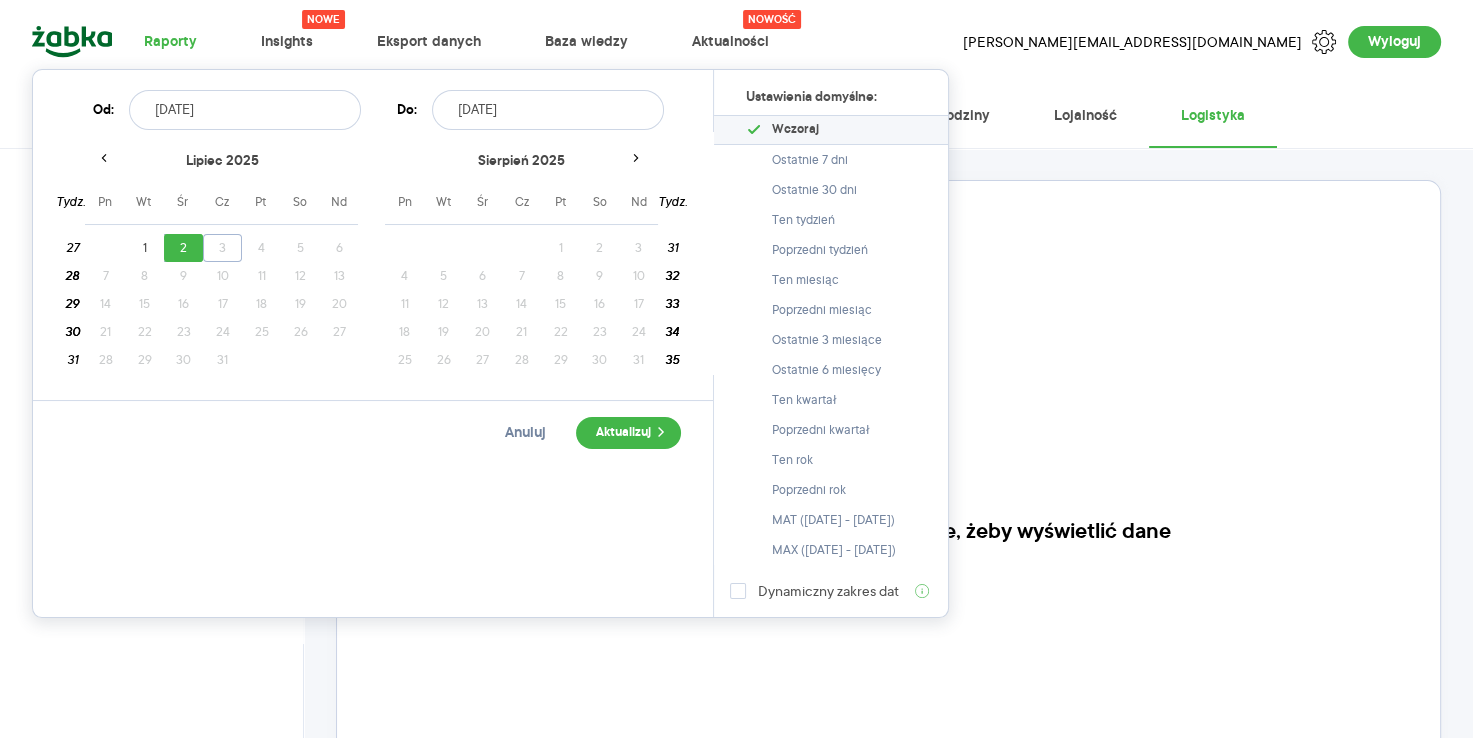type on "[DATE] - [DATE]" 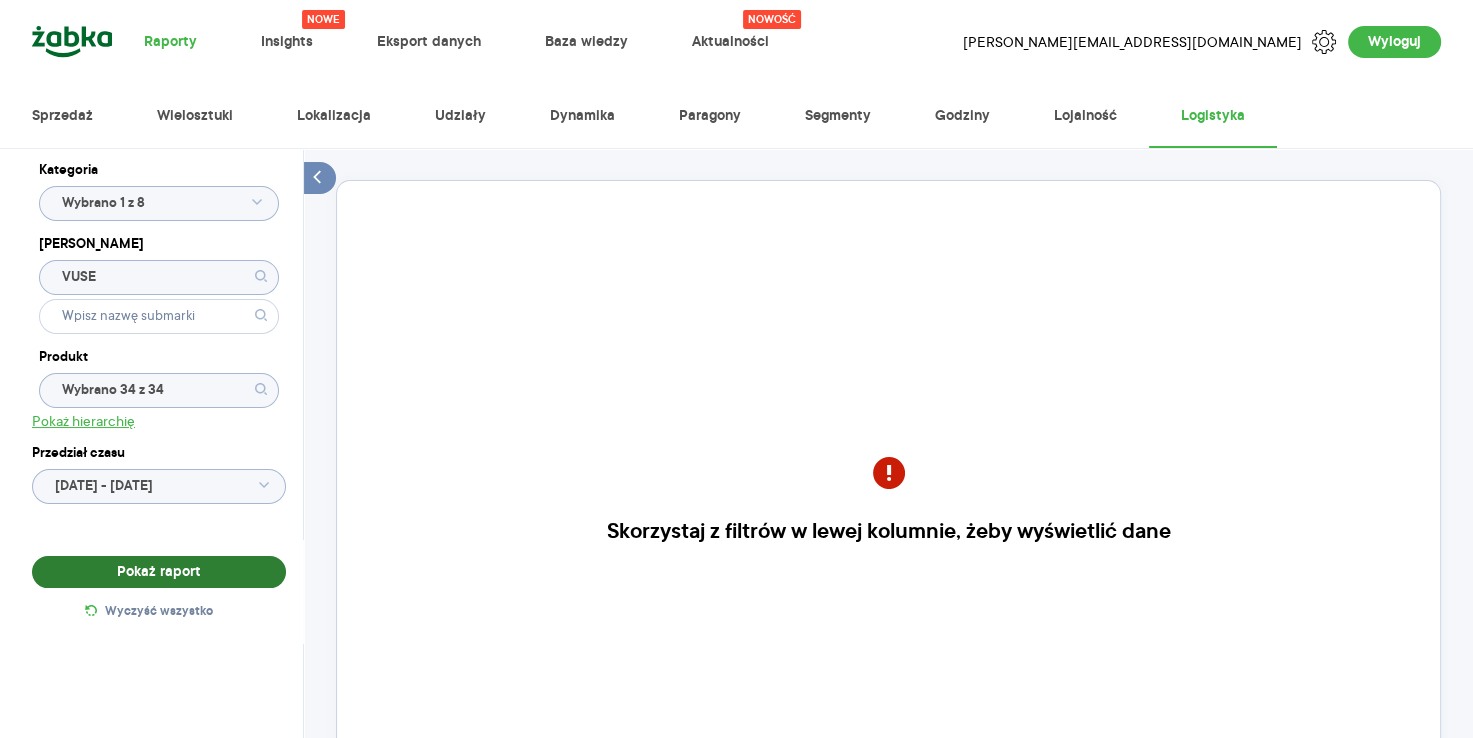 click on "Pokaż raport" at bounding box center [159, 572] 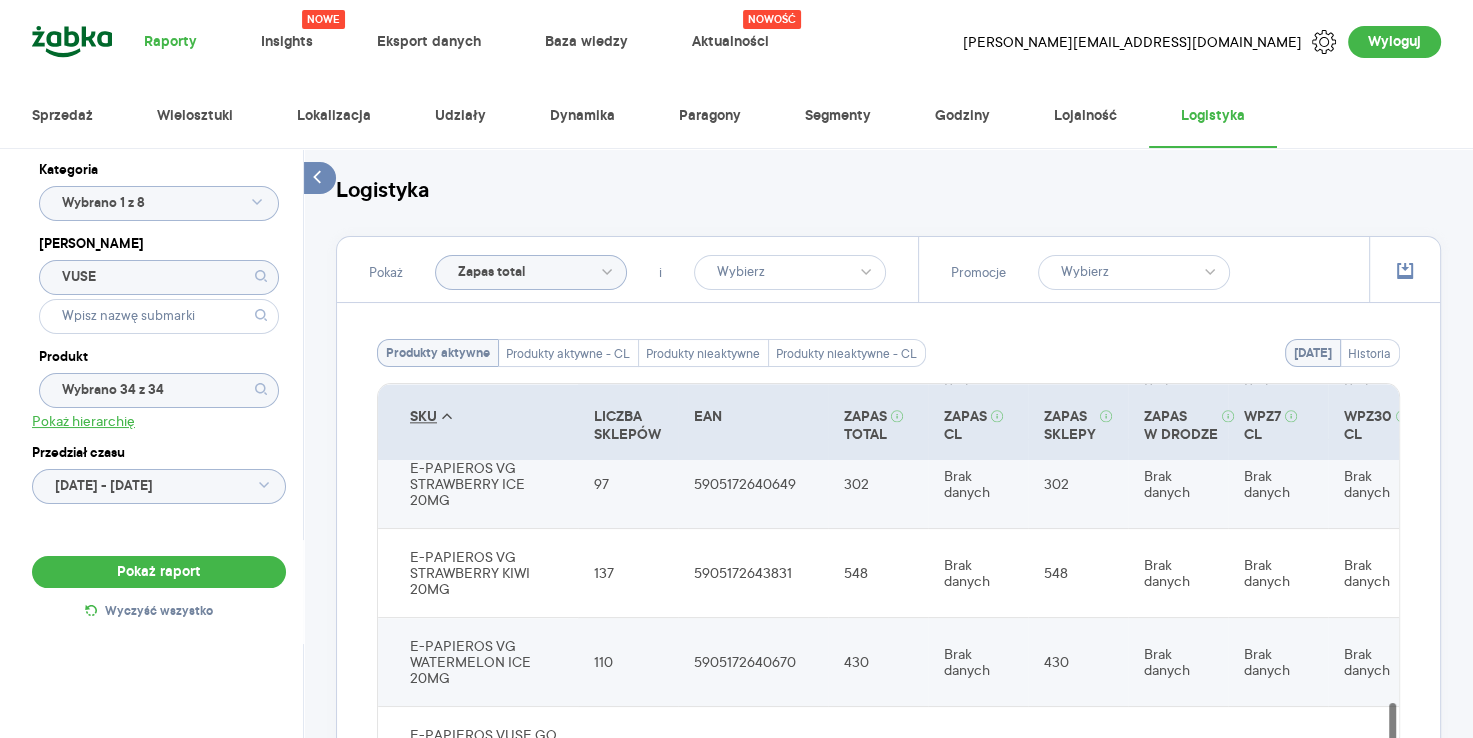 scroll, scrollTop: 2488, scrollLeft: 0, axis: vertical 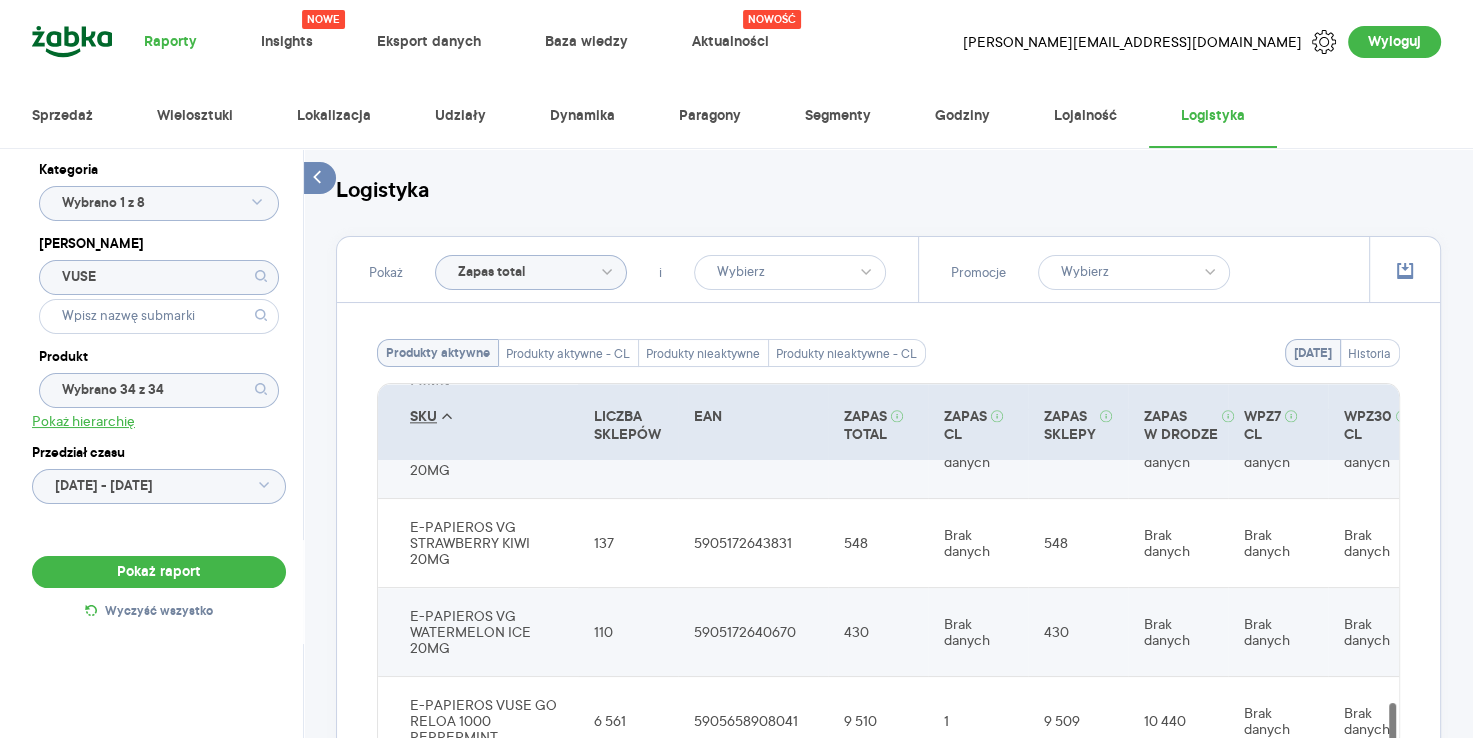 click on "Zapas total" 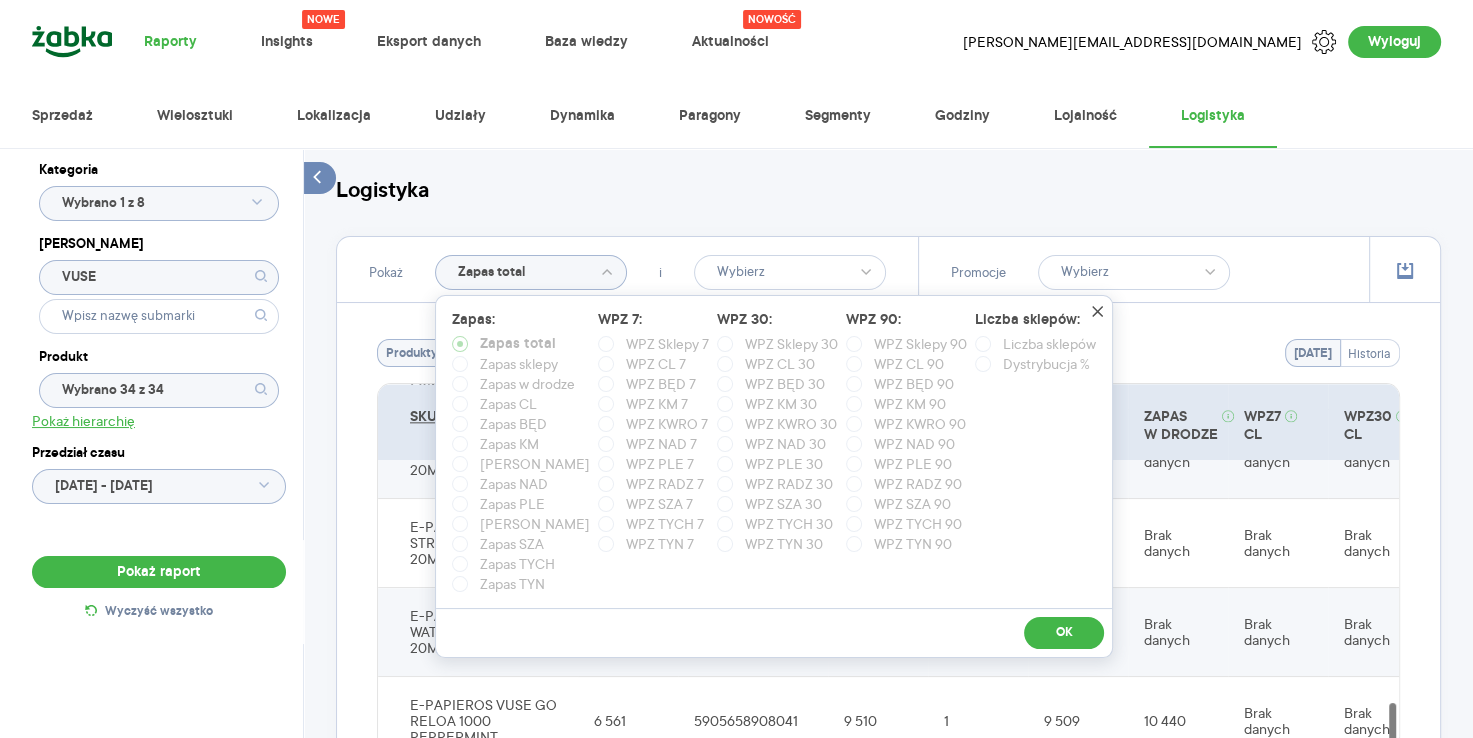 click on "Kategoria Wybrano 1 z 8 Marka VUSE Produkt Wybrano 34 z 34 Pokaż hierarchię Przedział czasu [DATE] - [DATE] Pokaż raport Wyczyść wszystko" at bounding box center [159, 450] 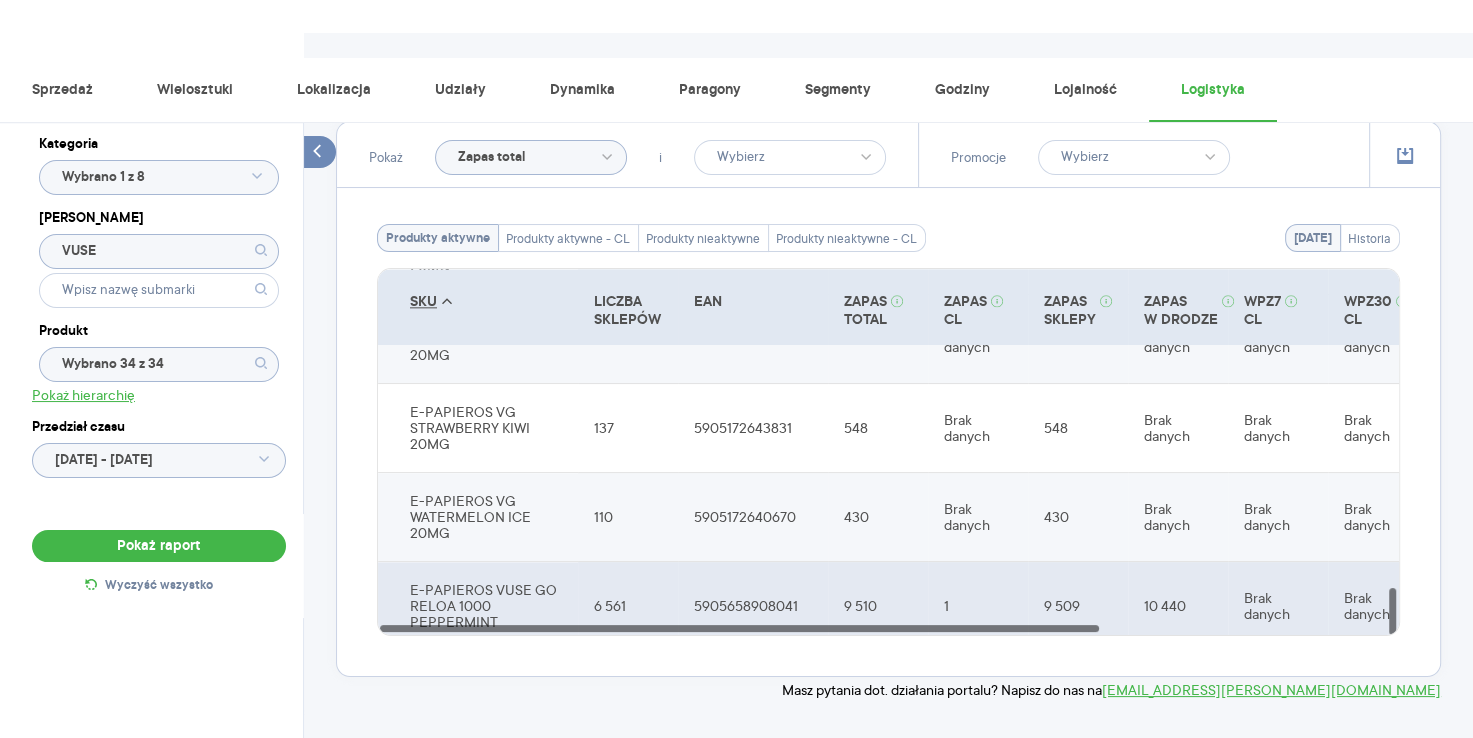 scroll, scrollTop: 142, scrollLeft: 0, axis: vertical 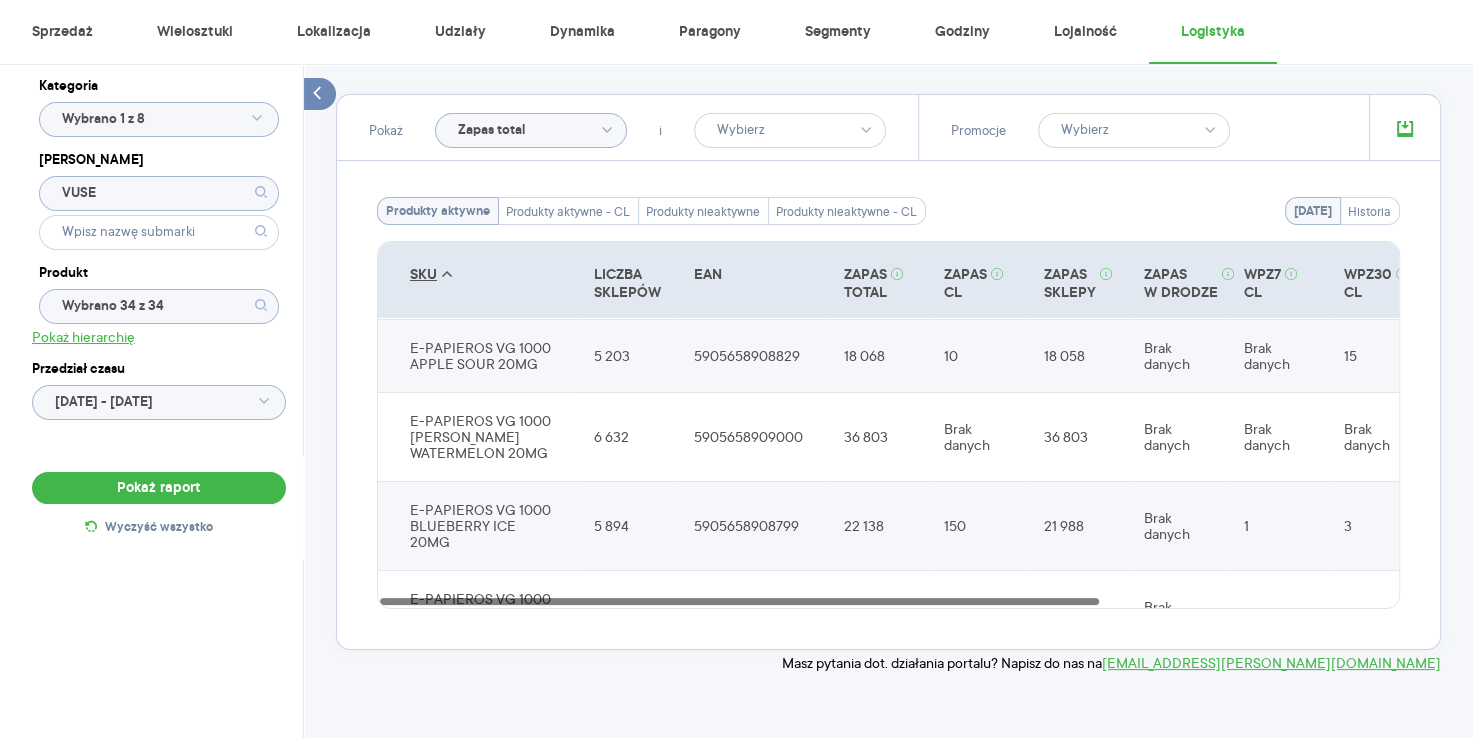 click at bounding box center (1405, 130) 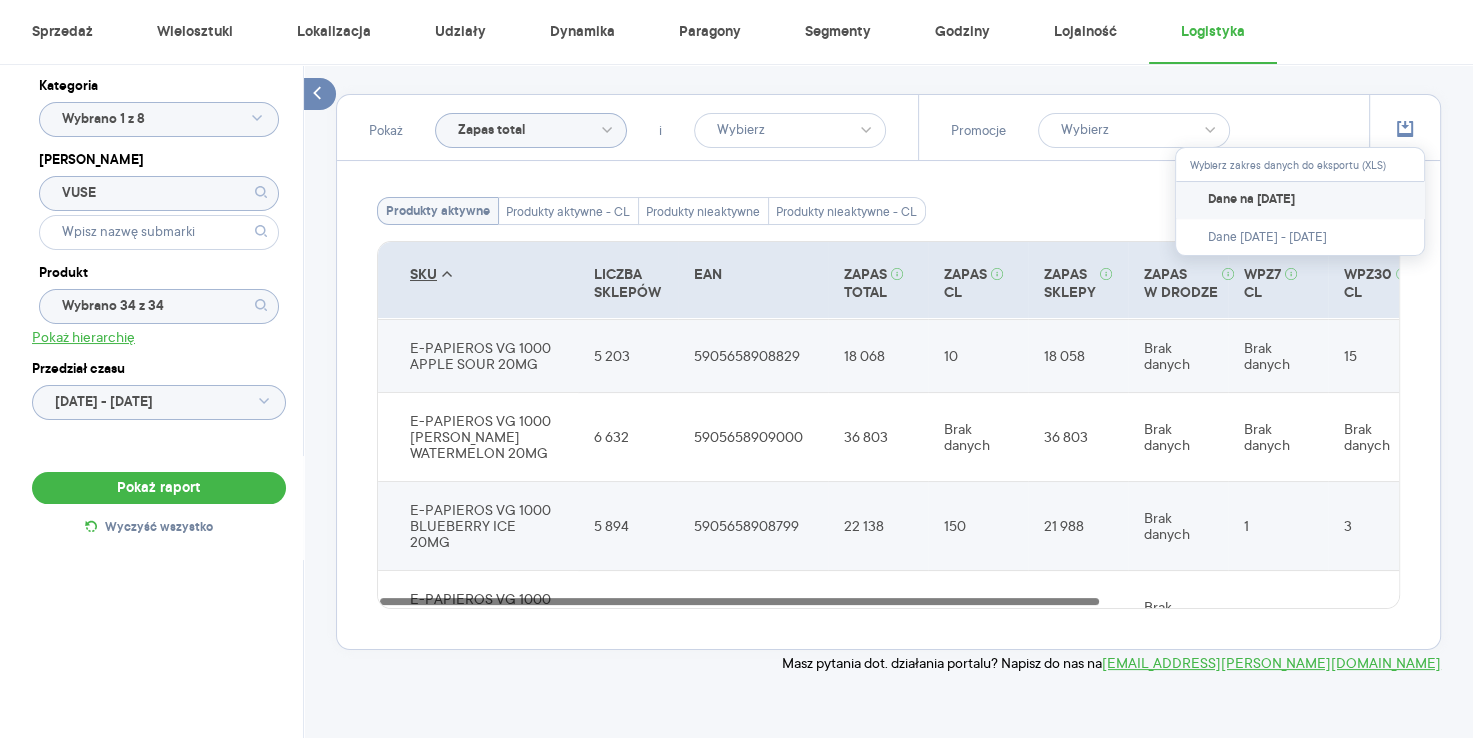 click on "Dane na [DATE]" at bounding box center (1251, 200) 